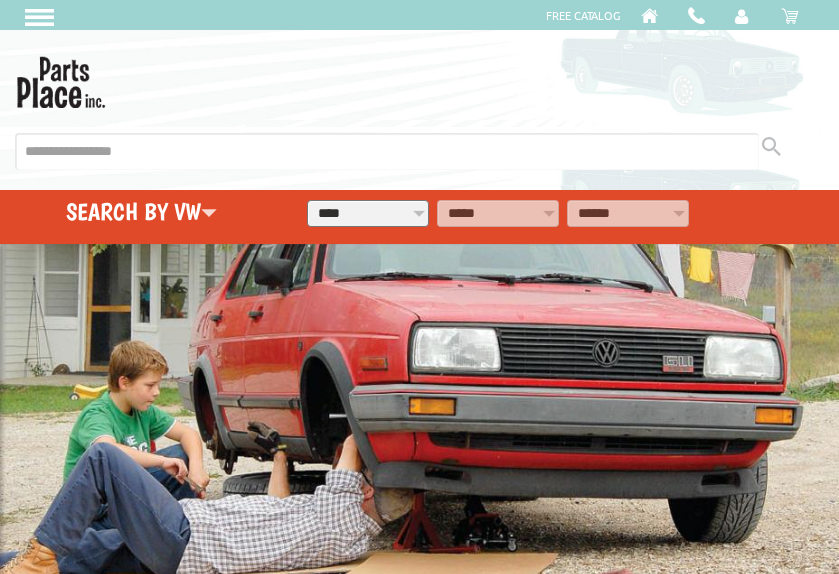 scroll, scrollTop: 0, scrollLeft: 0, axis: both 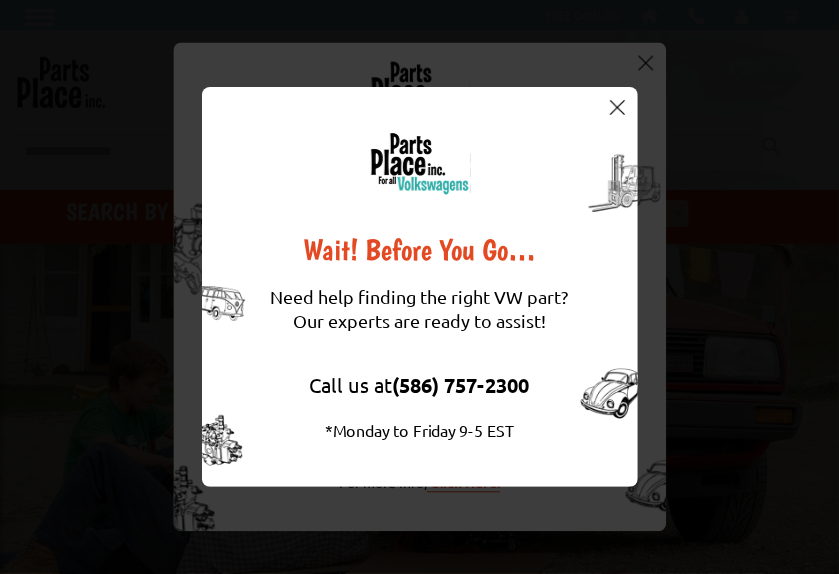 click at bounding box center [617, 107] 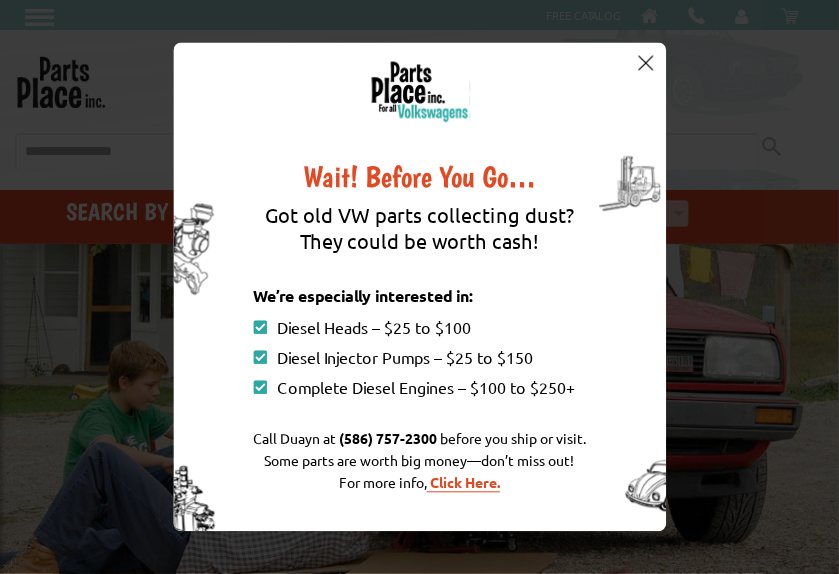 click at bounding box center [646, 62] 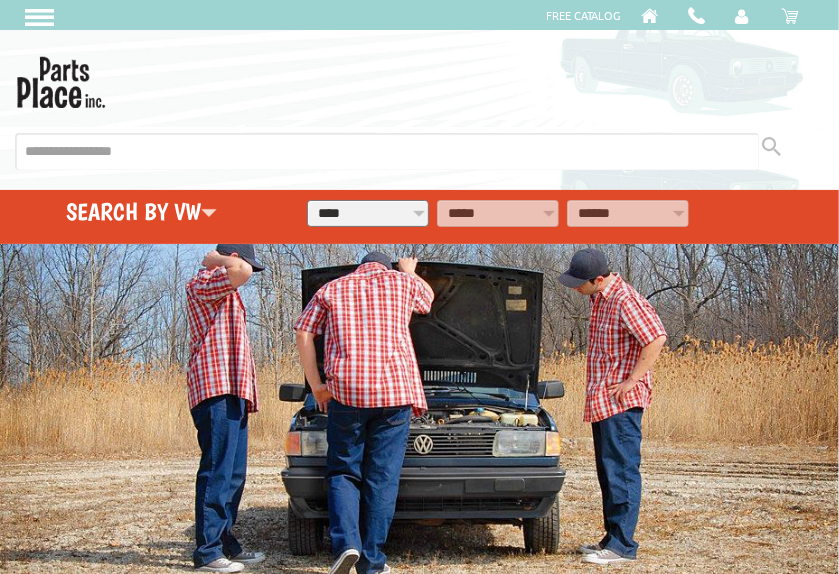 click on "**********" at bounding box center [368, 213] 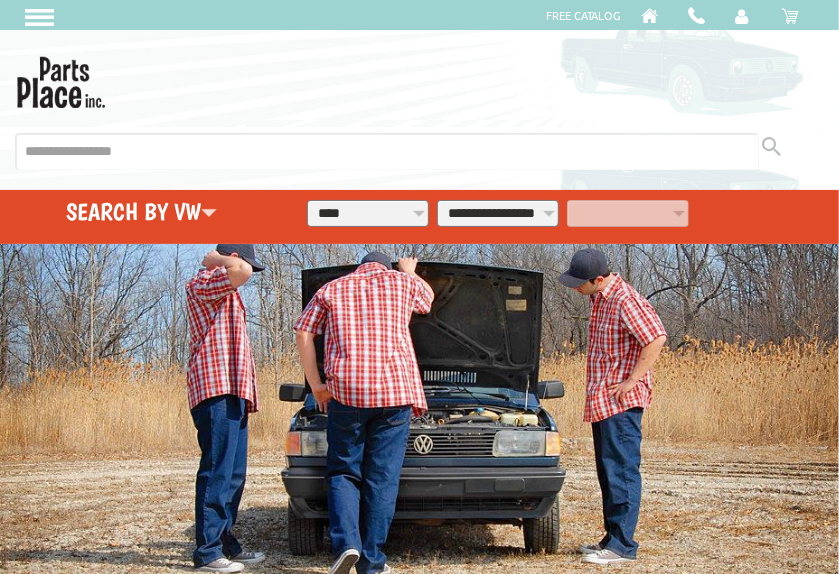 click on "**********" at bounding box center [498, 213] 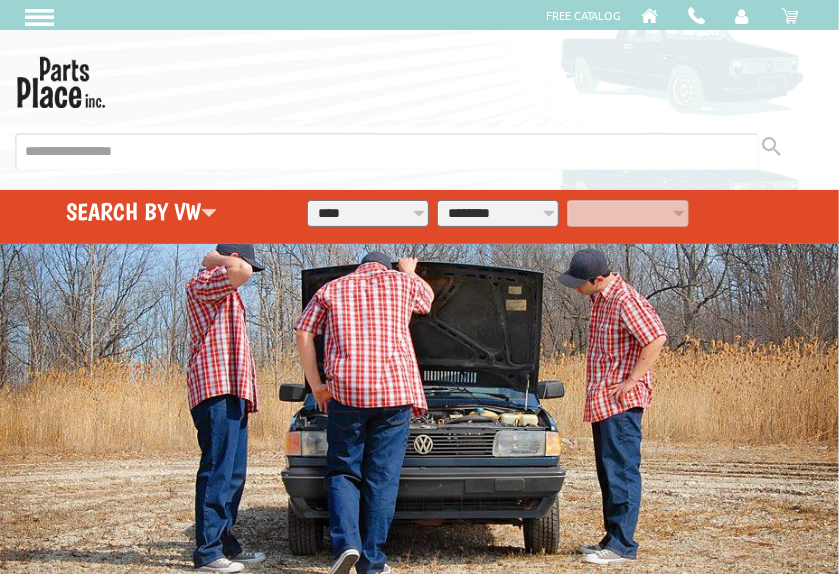 click on "**********" at bounding box center (498, 213) 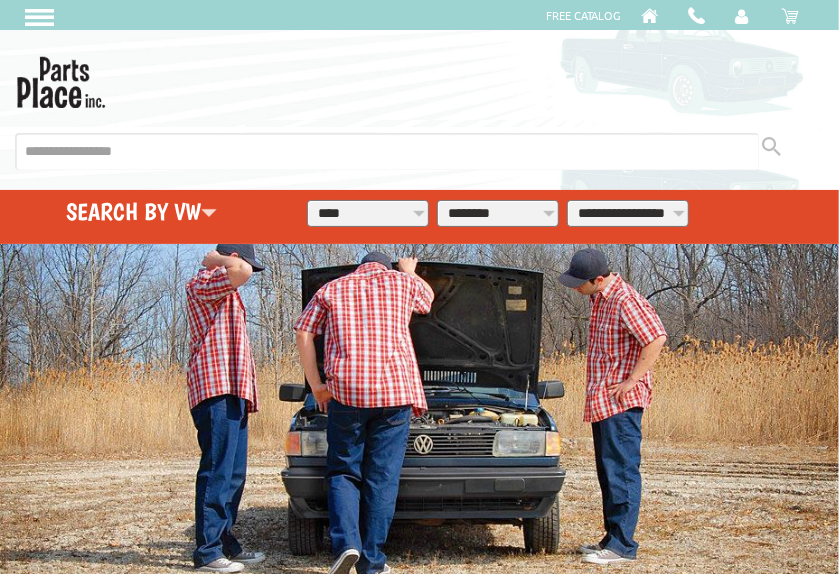click on "**********" at bounding box center [628, 213] 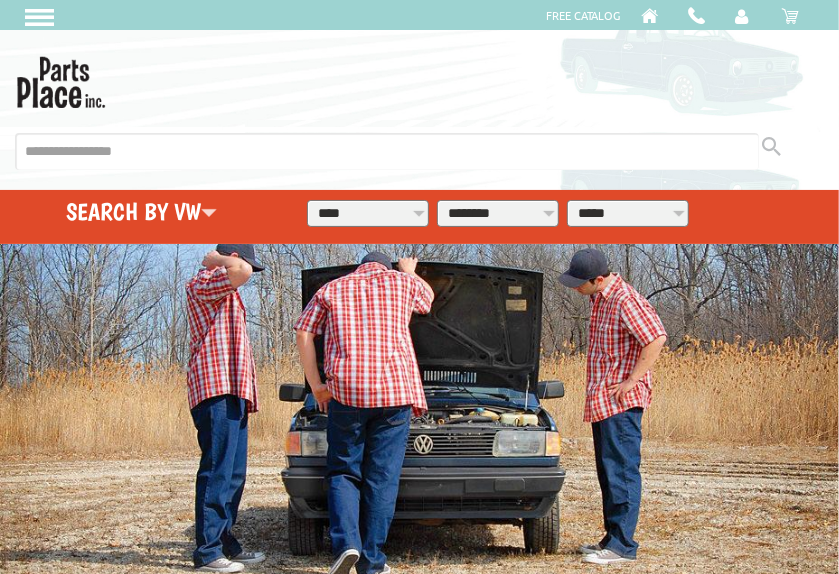 click on "**********" at bounding box center (628, 213) 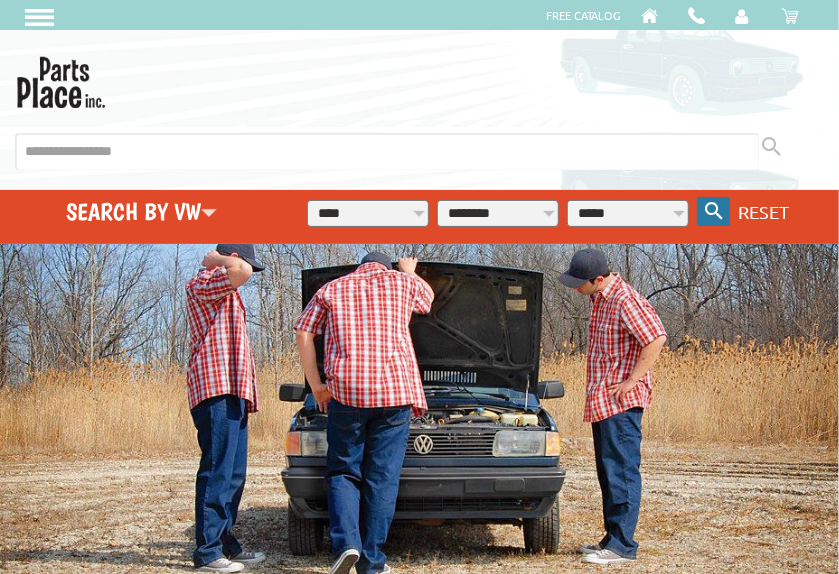 click at bounding box center (714, 211) 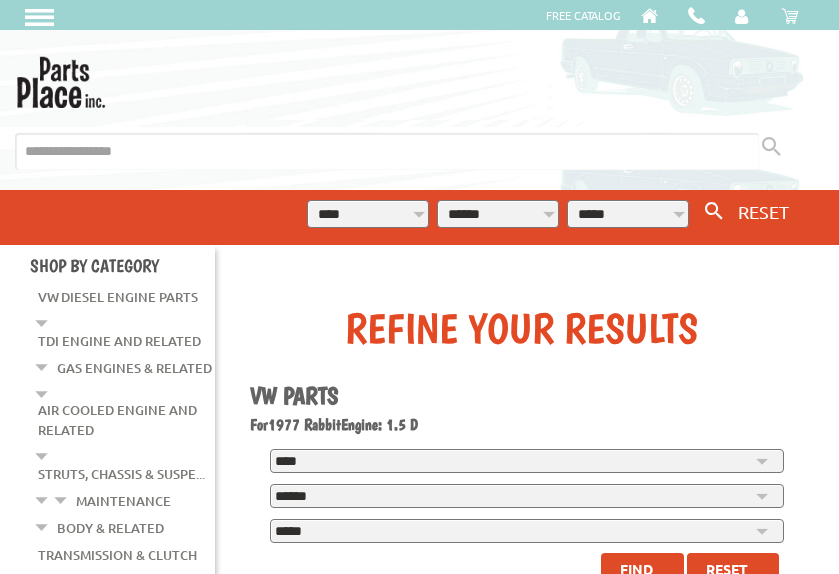 scroll, scrollTop: 0, scrollLeft: 0, axis: both 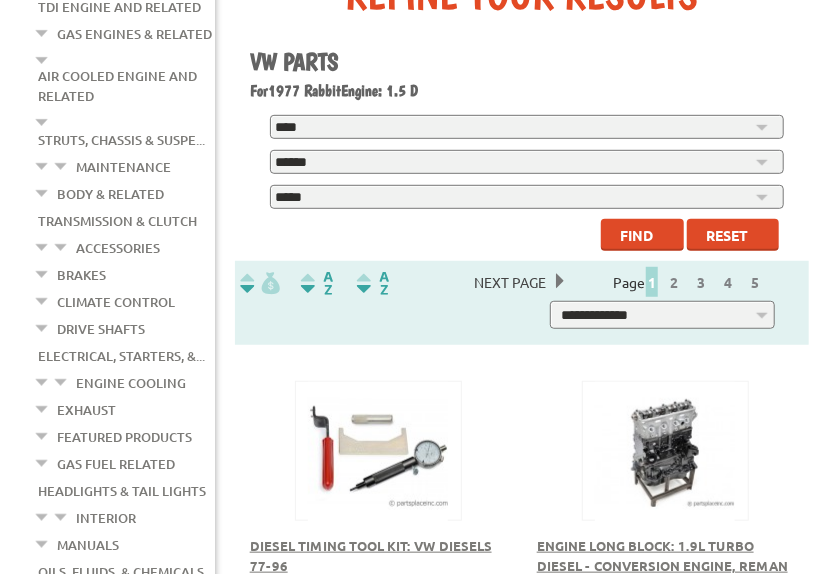 click on "Brakes" at bounding box center (81, 275) 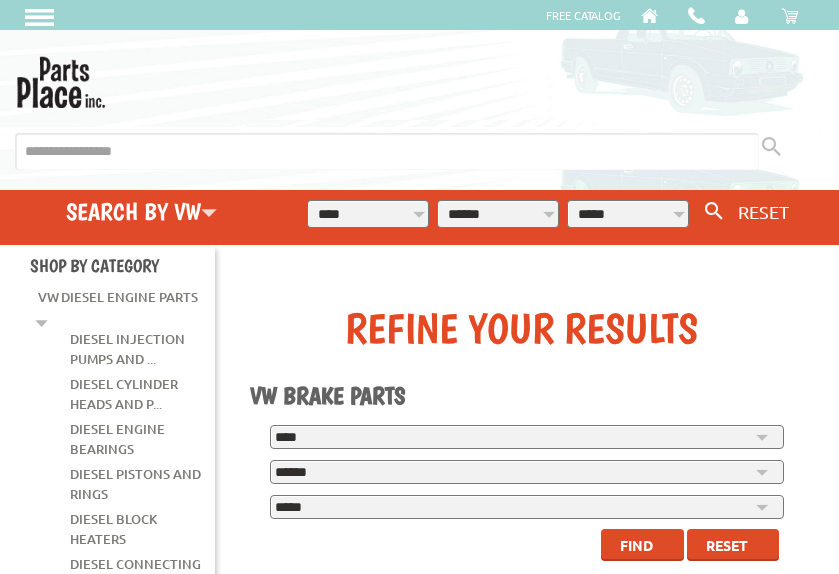scroll, scrollTop: 0, scrollLeft: 0, axis: both 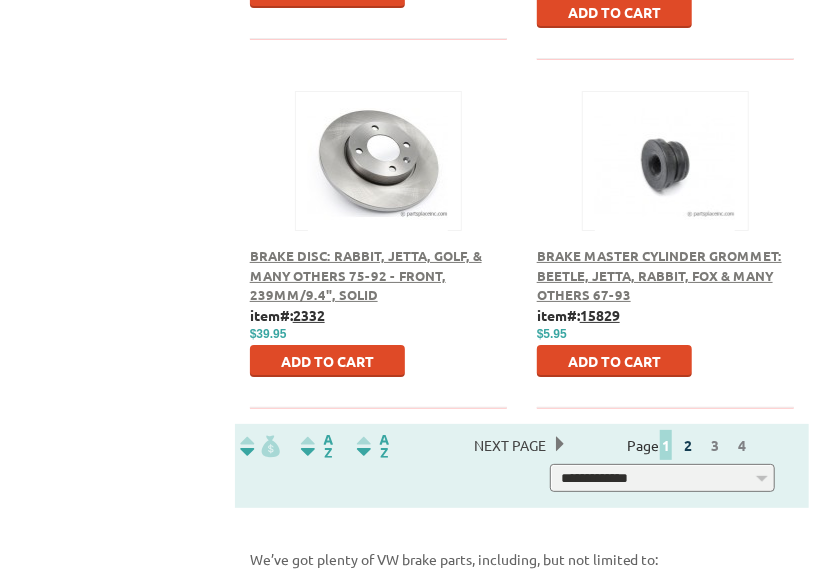 click on "2" at bounding box center (688, 445) 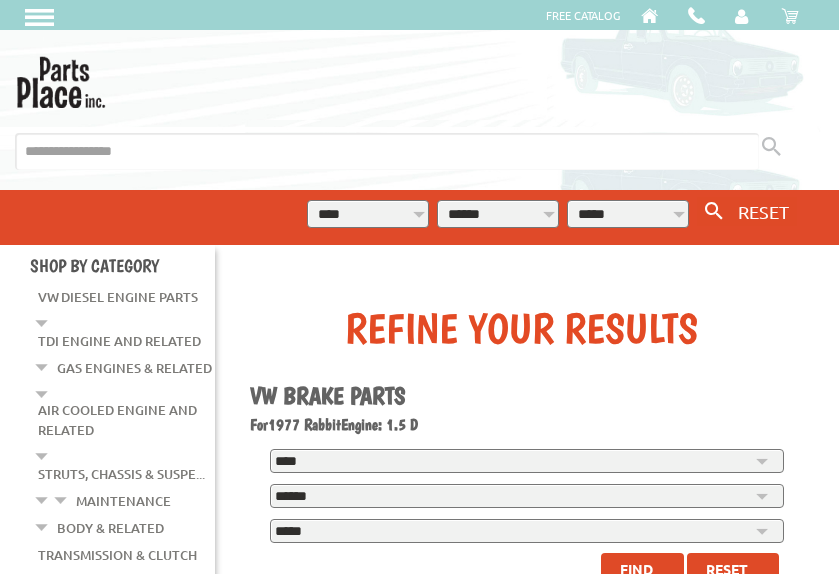 scroll, scrollTop: 0, scrollLeft: 0, axis: both 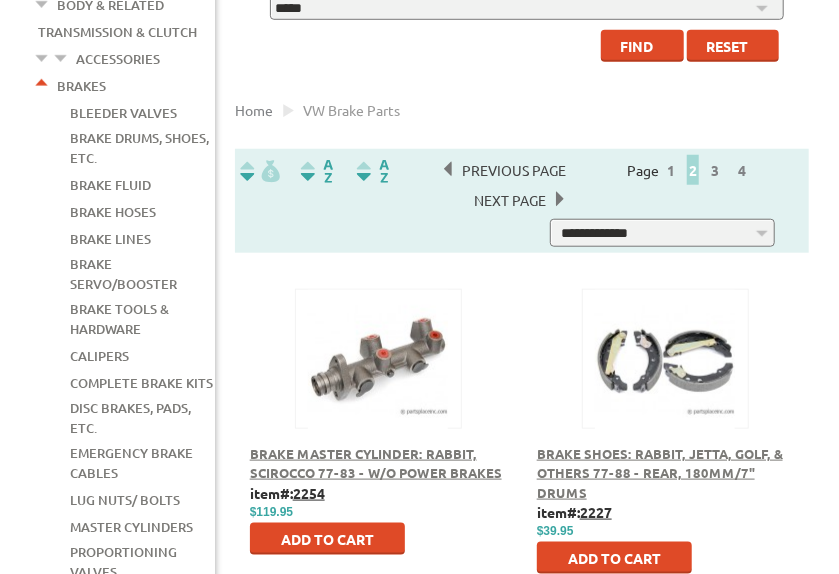 click at bounding box center [378, 336] 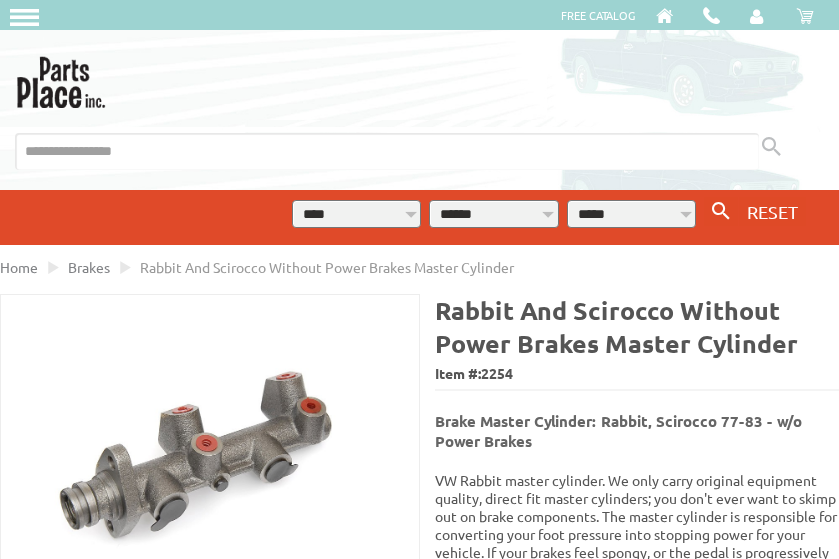 scroll, scrollTop: 0, scrollLeft: 0, axis: both 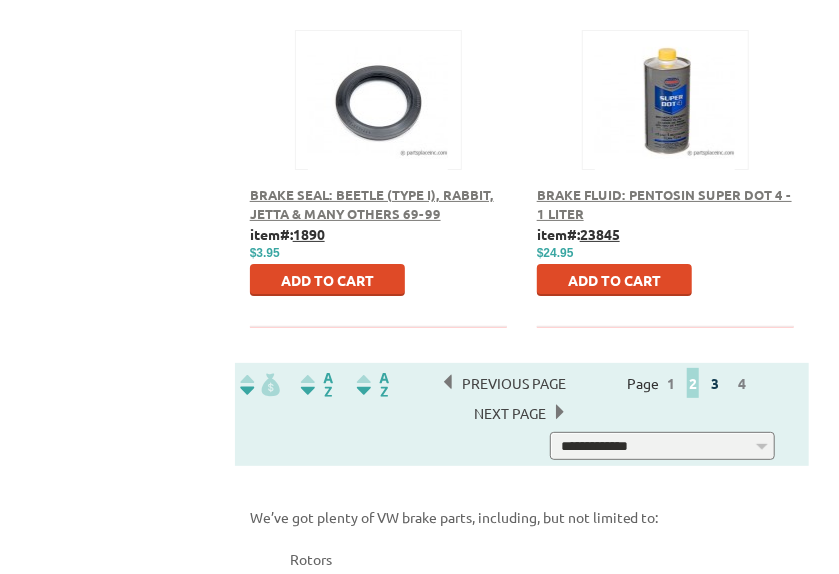 click on "3" at bounding box center (715, 383) 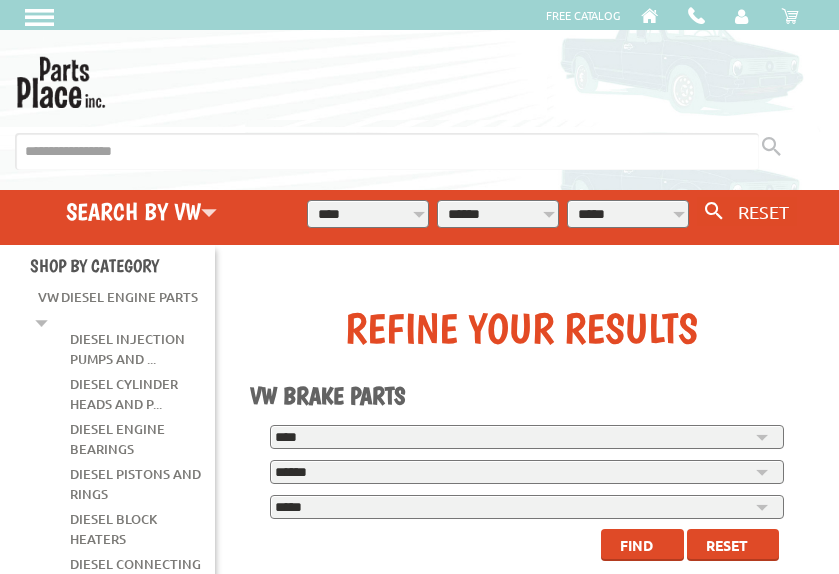 scroll, scrollTop: 0, scrollLeft: 0, axis: both 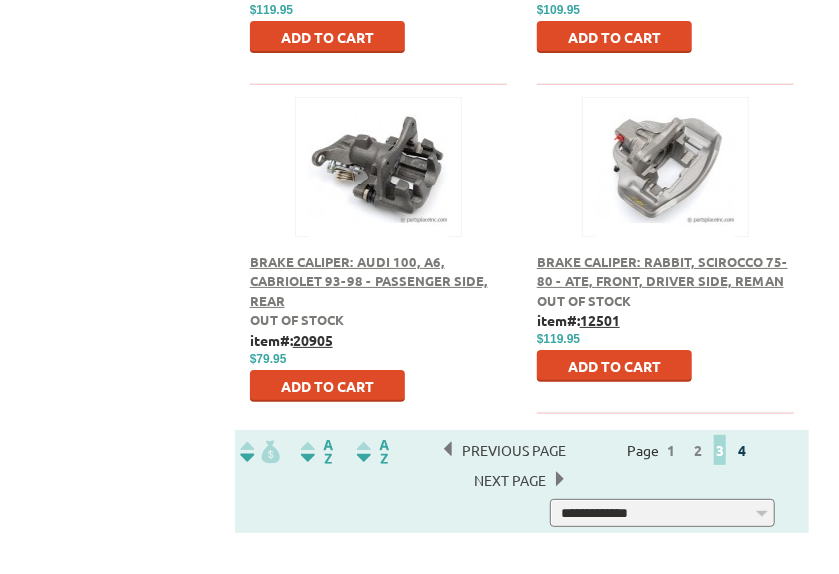 click on "4" at bounding box center (742, 450) 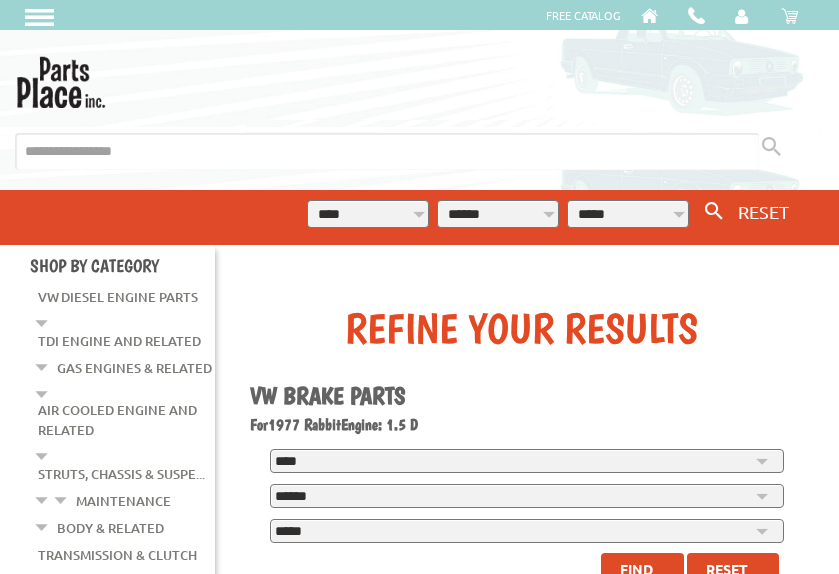 scroll, scrollTop: 0, scrollLeft: 0, axis: both 